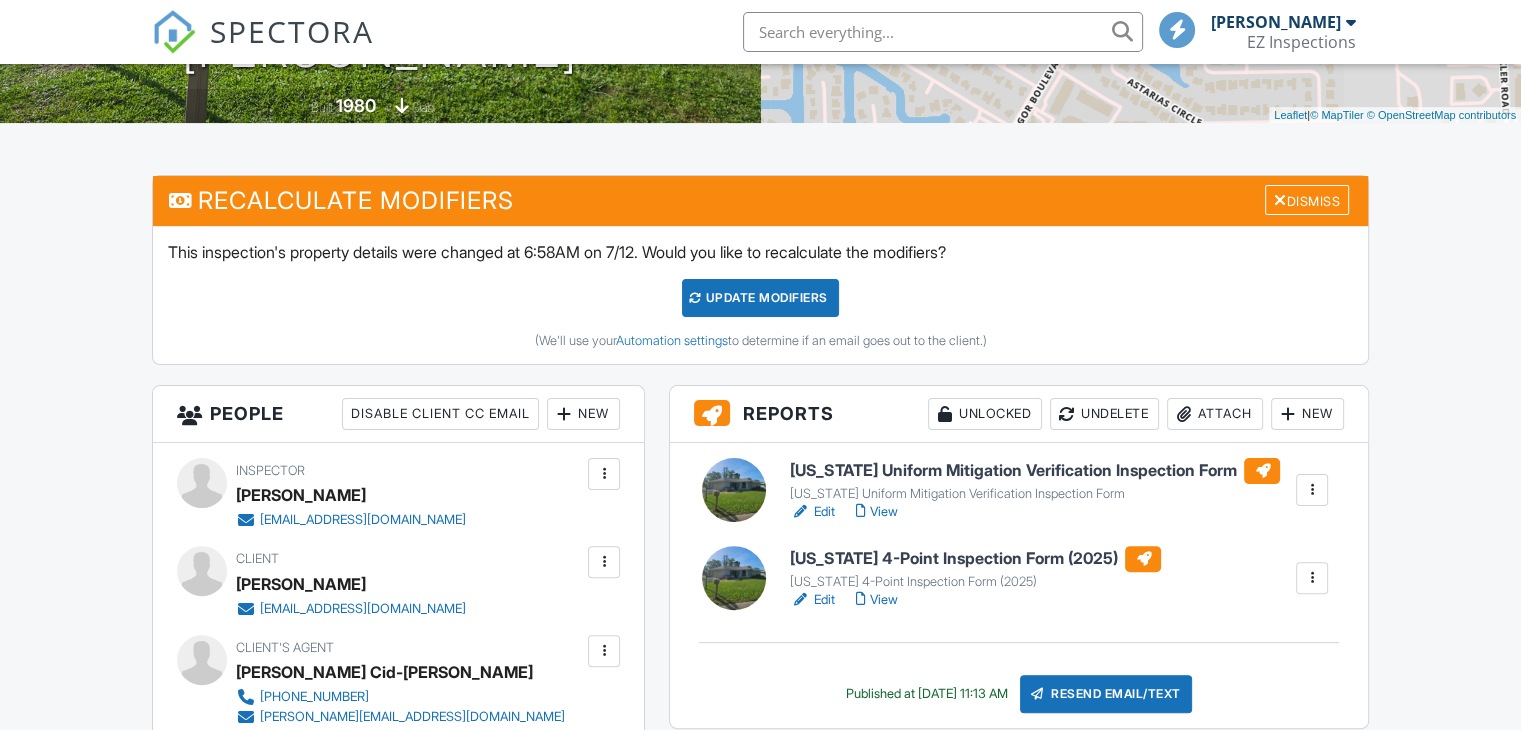 scroll, scrollTop: 485, scrollLeft: 0, axis: vertical 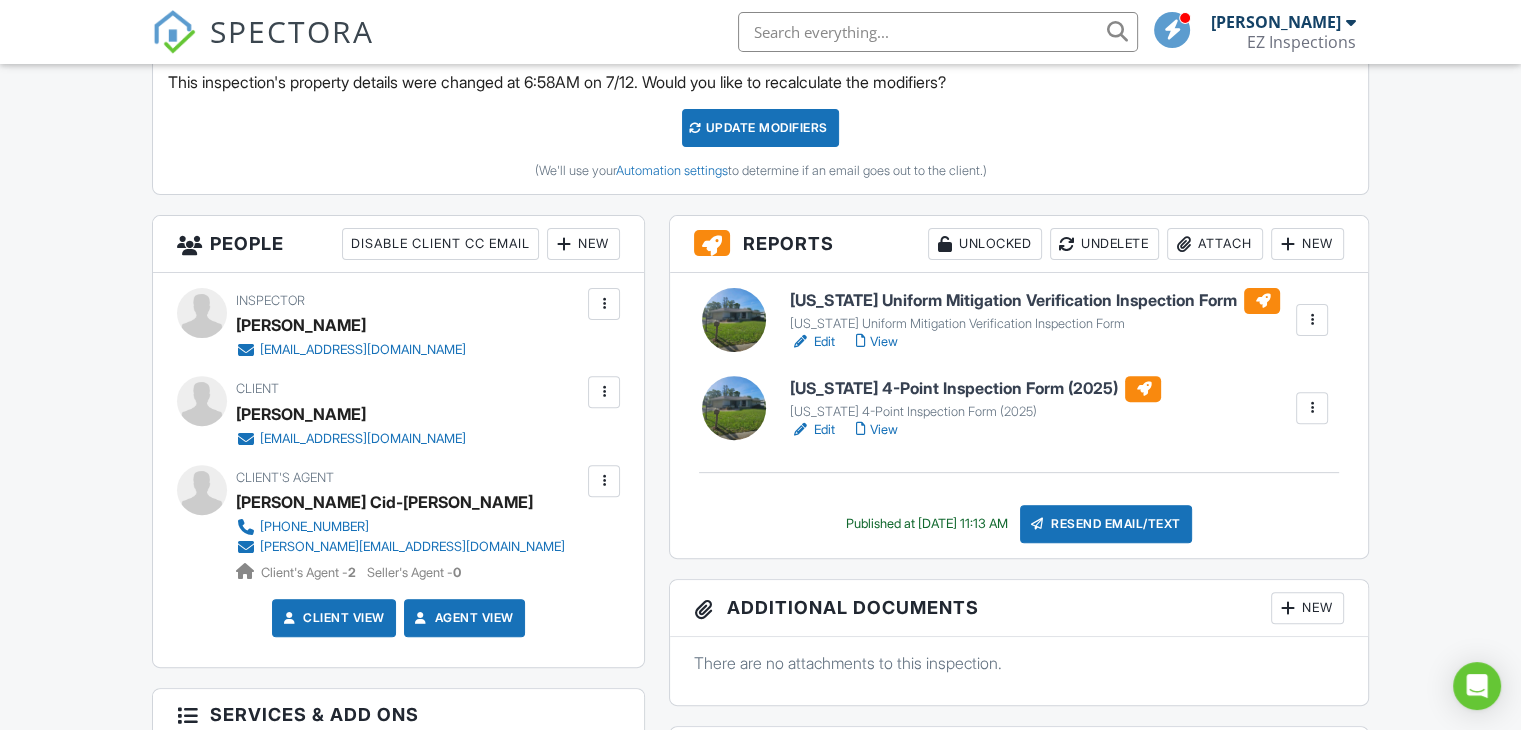 click on "SPECTORA
Ezra Torres
EZ Inspections
Role:
Inspector
Dashboard
New Inspection
Inspections
Calendar
Template Editor
Contacts
Automations
Team
Metrics
Payments
Data Exports
Billing
Reporting
Advanced
Settings
What's New
Sign Out
Dashboard
Templates
Contacts
Metrics
Automations
Advanced
Settings
Support Center
Inspection Details
Client View
More
Property Details
Reschedule
Reorder / Copy
Share
Cancel
Delete
Print Order
Convert to V9
View Change Log
07/12/2025  9:00 am
- 9:00 am
12331 McGregor blvd
Fort myers , FL 33919" at bounding box center (760, 1015) 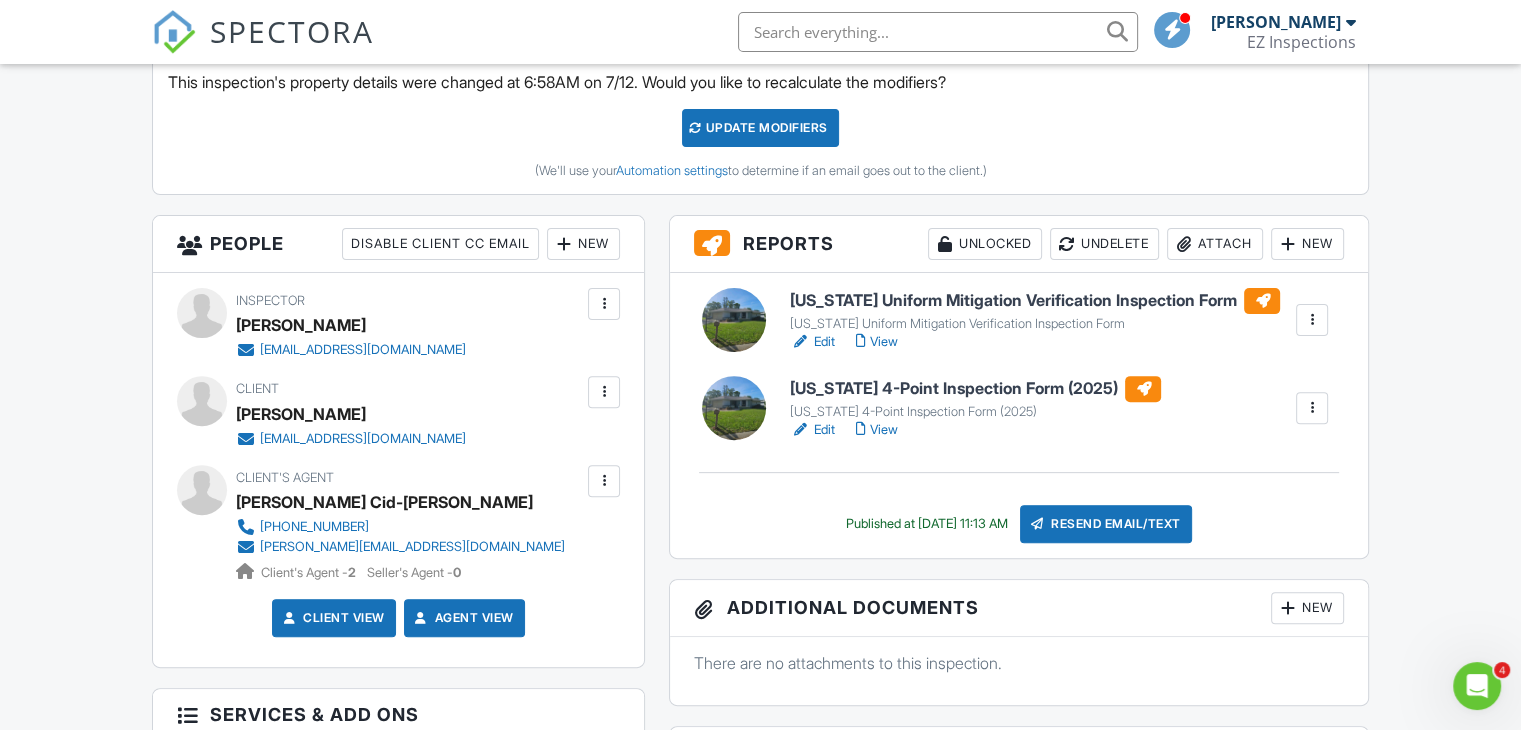 scroll, scrollTop: 0, scrollLeft: 0, axis: both 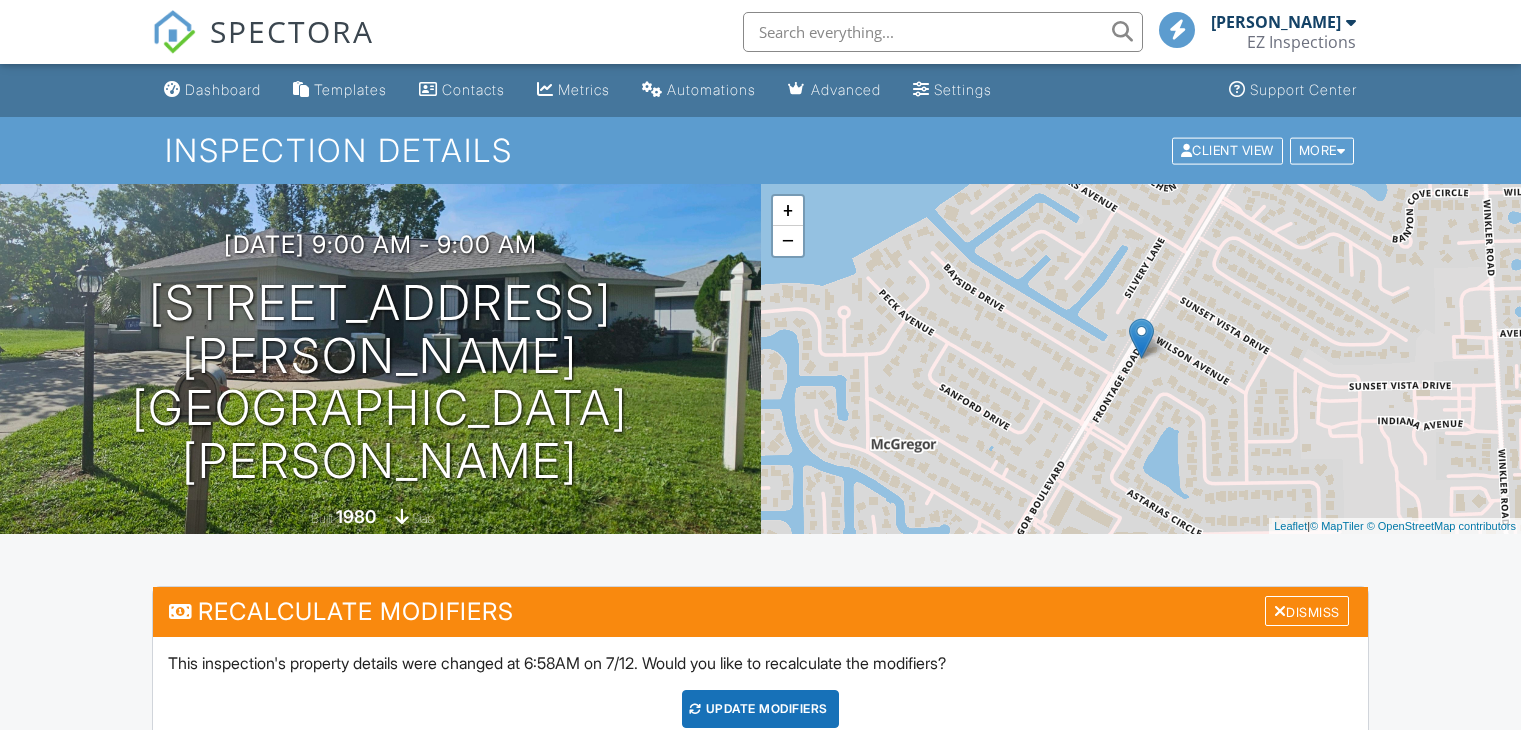 click on "Edit" at bounding box center (812, 923) 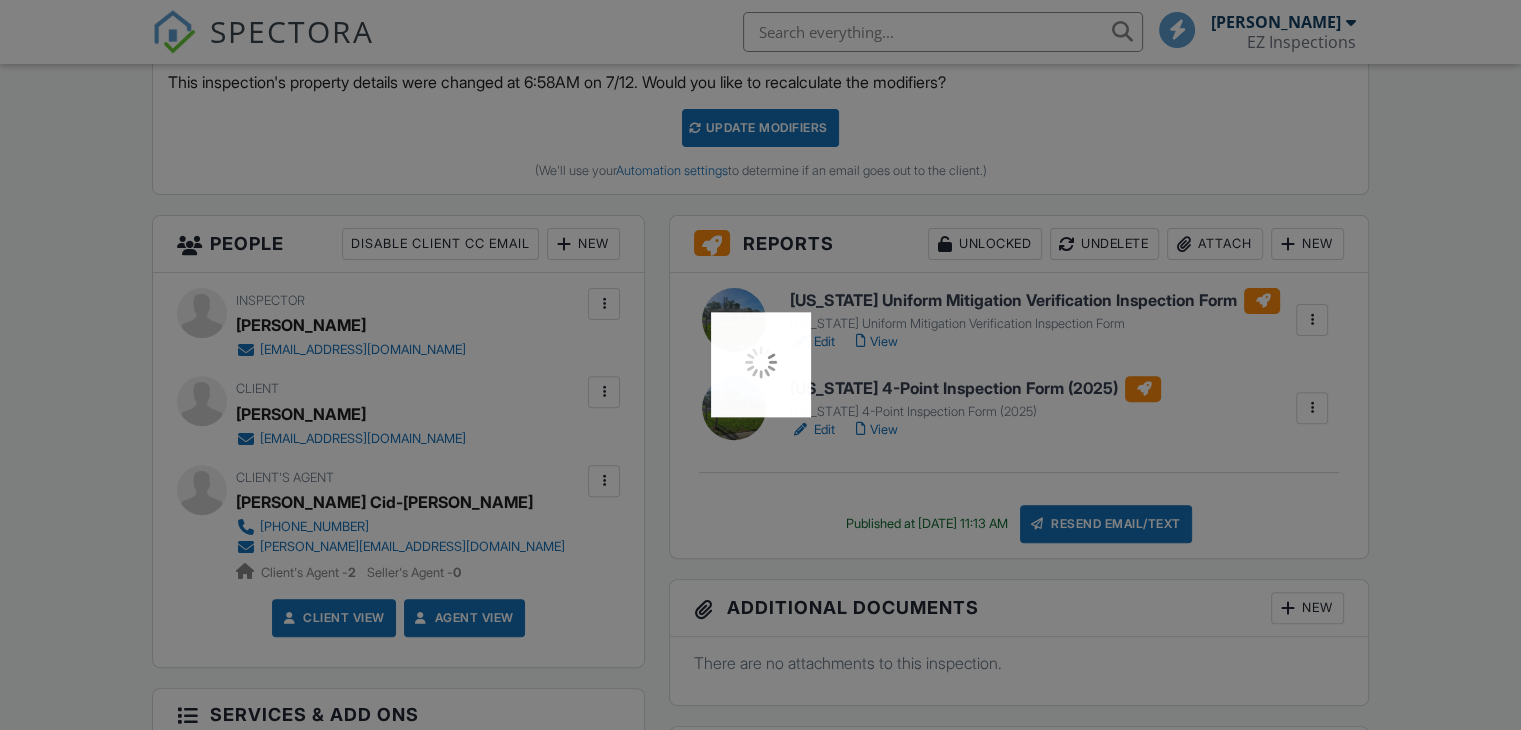 scroll, scrollTop: 581, scrollLeft: 0, axis: vertical 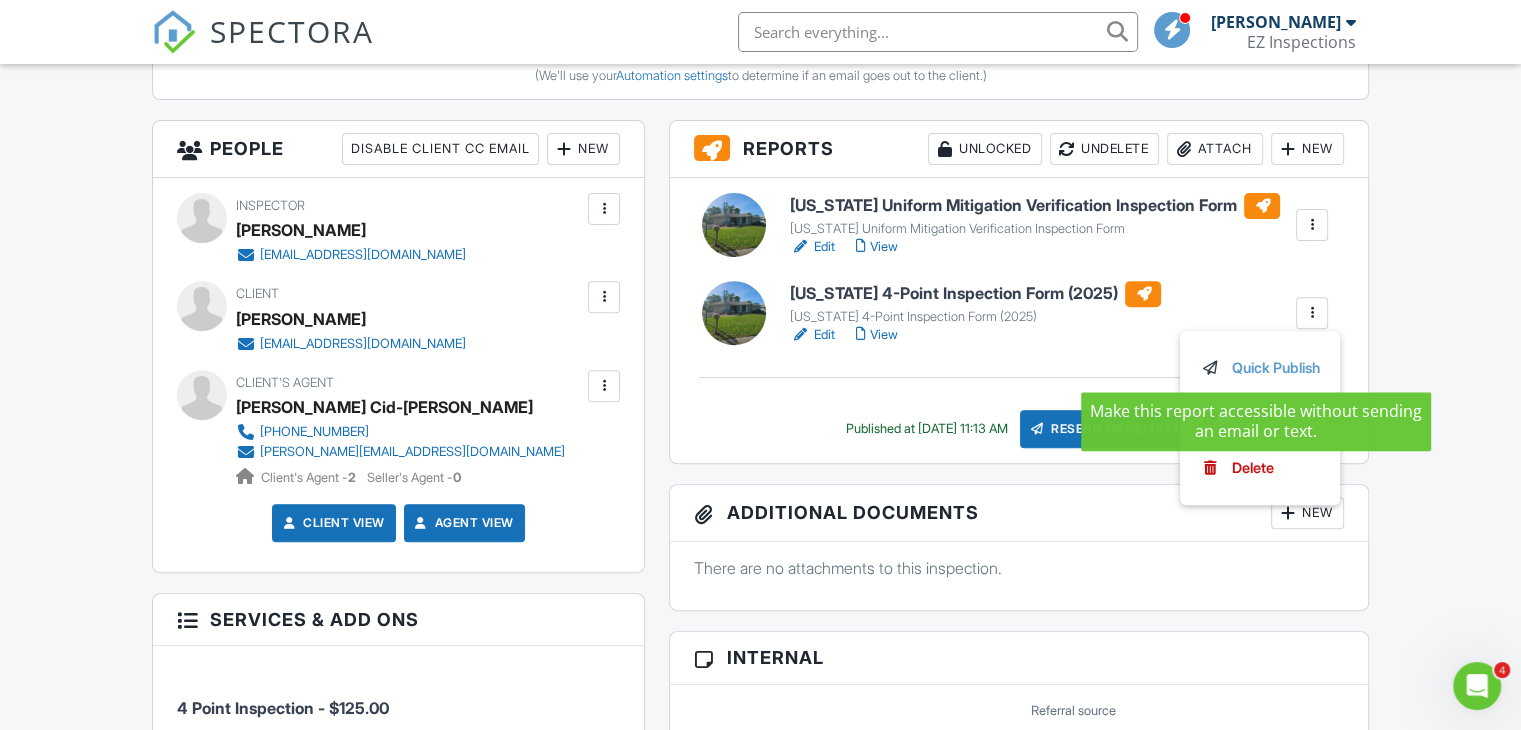 click on "Florida 4-Point Inspection Form (2025)
Florida 4-Point Inspection Form (2025)
Edit
View
Quick Publish
Copy
Delete" at bounding box center [1019, 313] 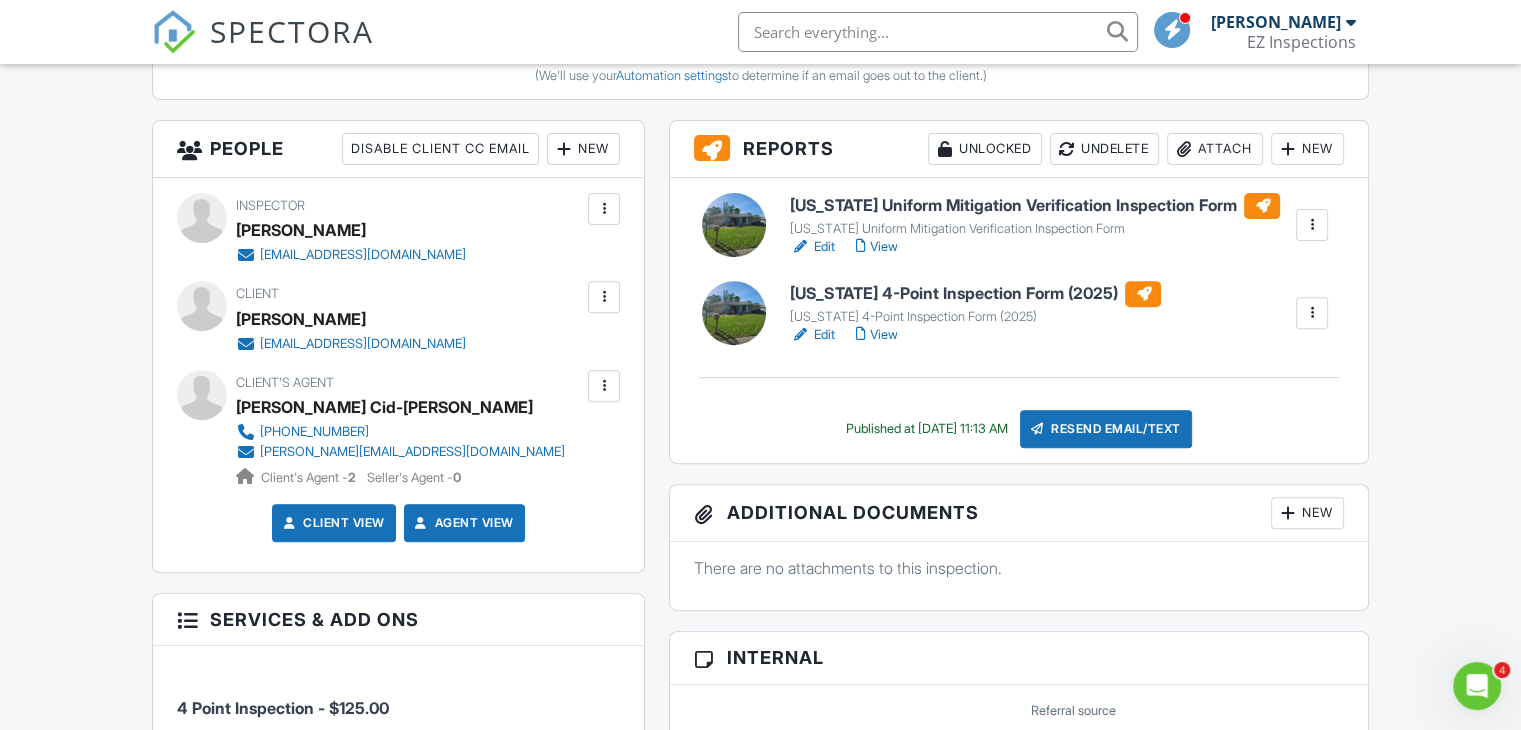 click at bounding box center [1262, 206] 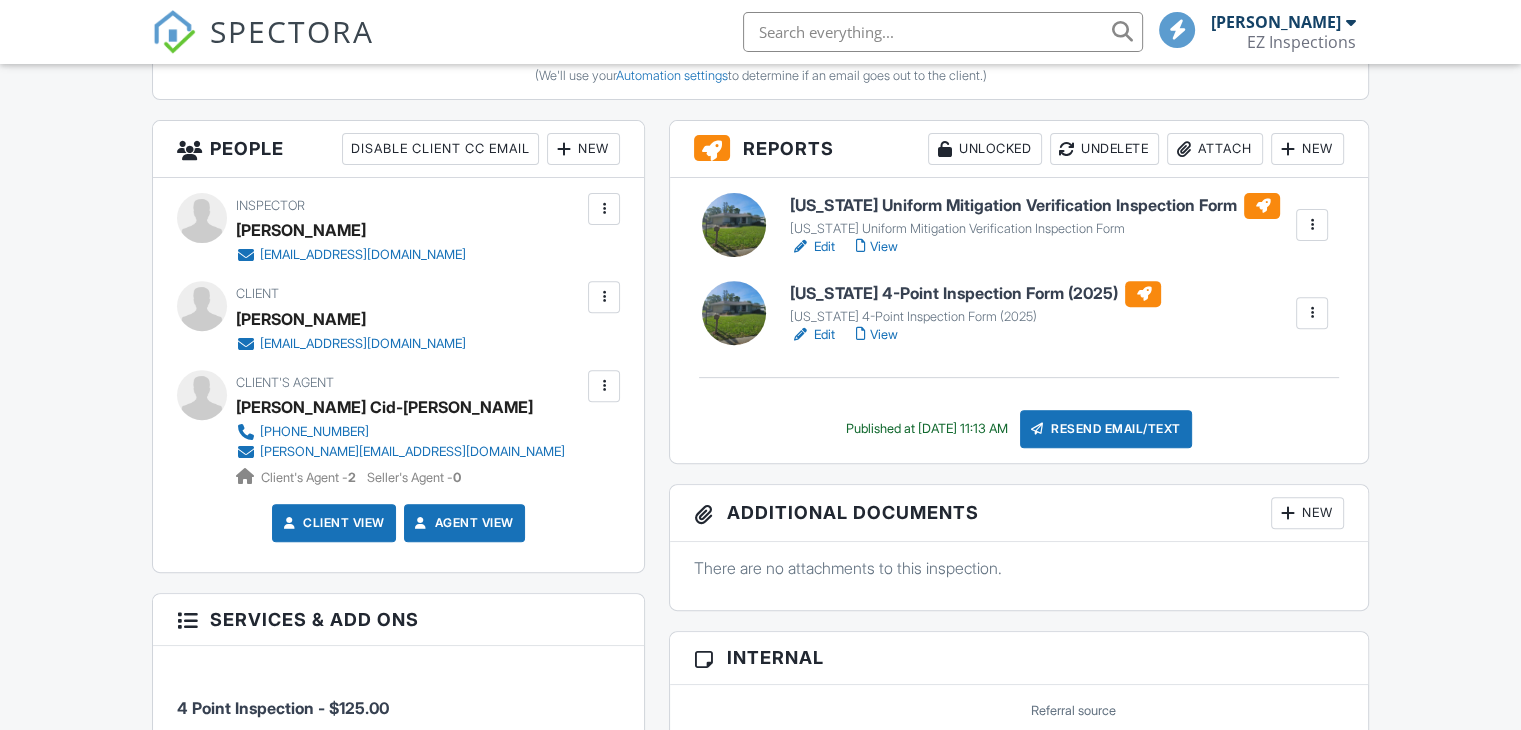 scroll, scrollTop: 676, scrollLeft: 0, axis: vertical 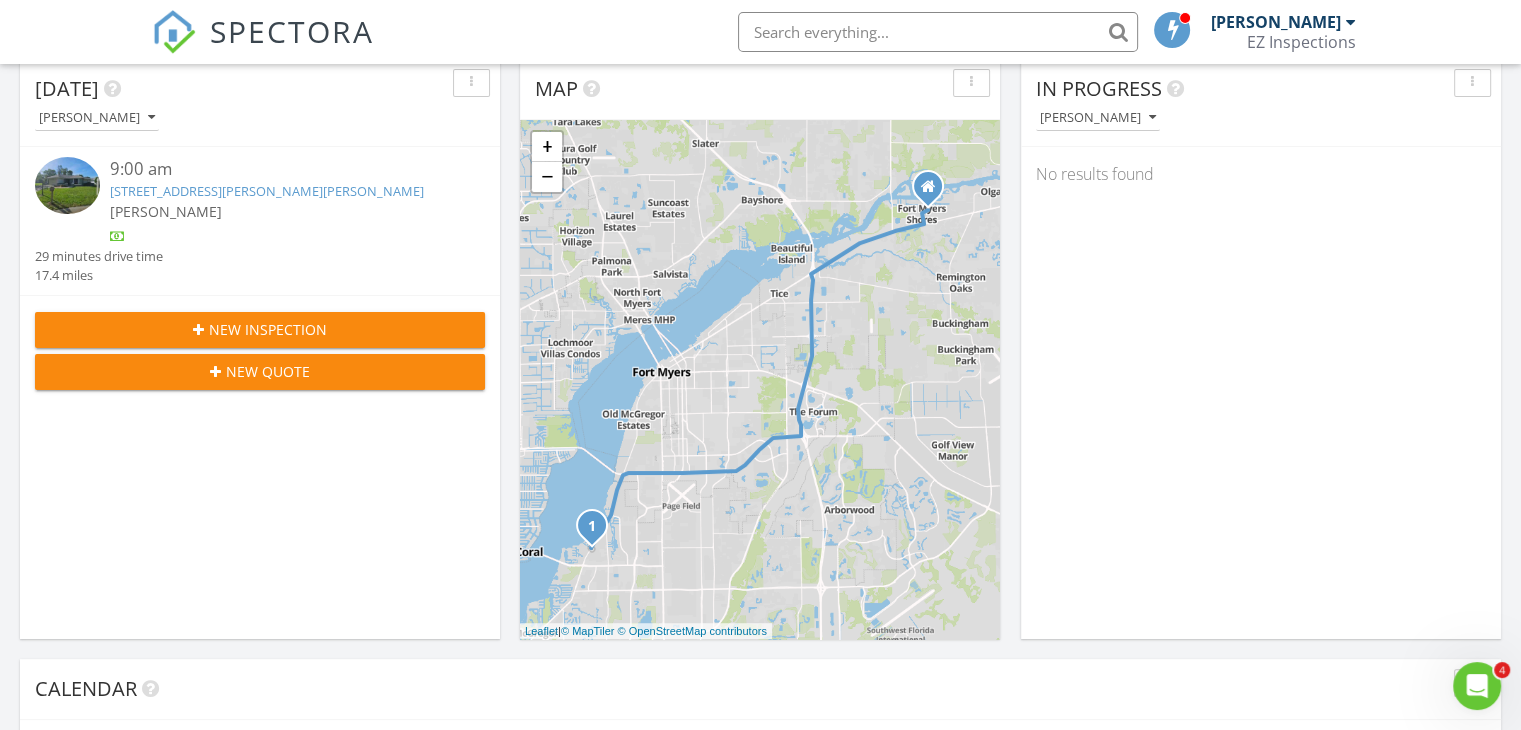 click on "12331 McGregor blvd , Fort myers , FL 33919" at bounding box center (267, 191) 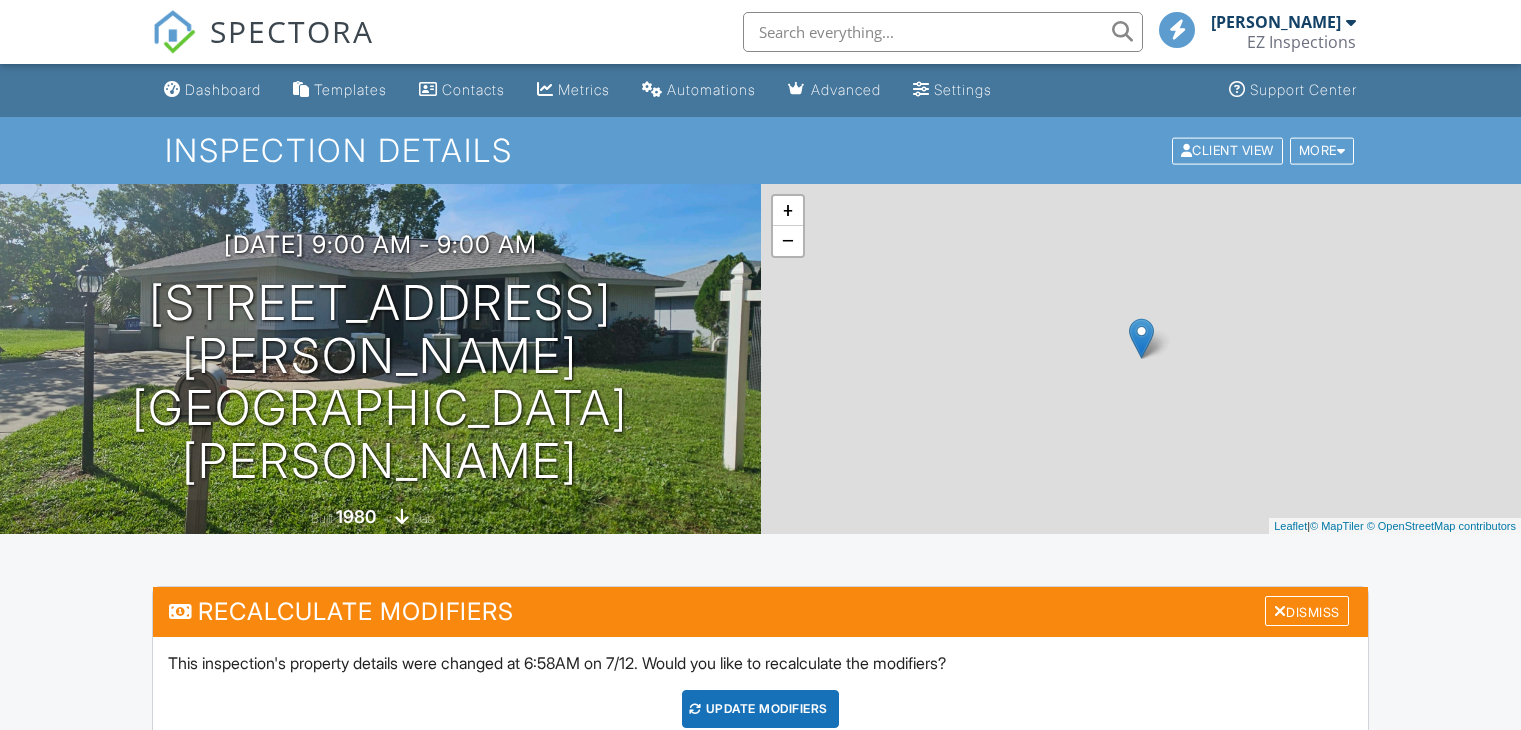 scroll, scrollTop: 0, scrollLeft: 0, axis: both 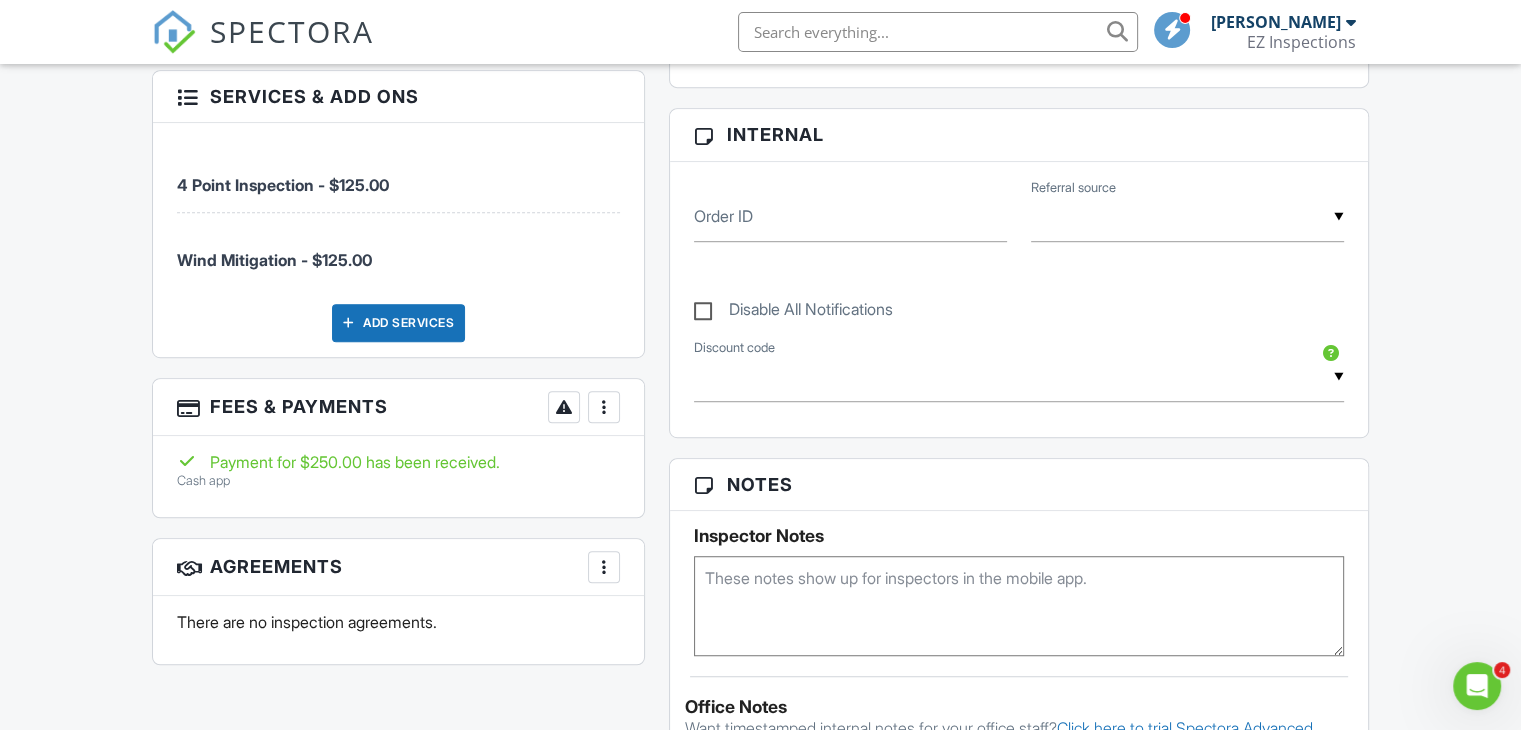 drag, startPoint x: 1535, startPoint y: 130, endPoint x: 1535, endPoint y: 389, distance: 259 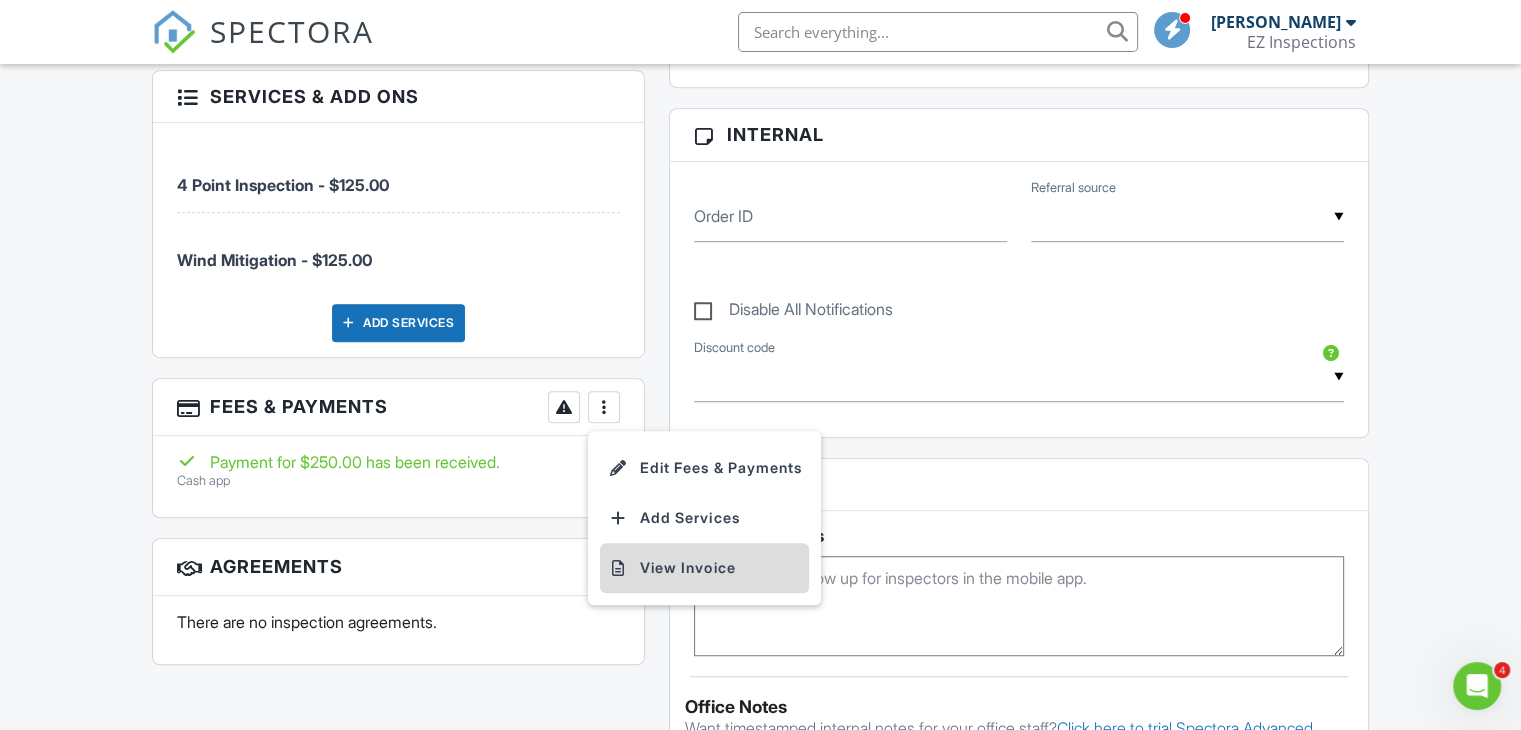 click on "View Invoice" at bounding box center (704, 568) 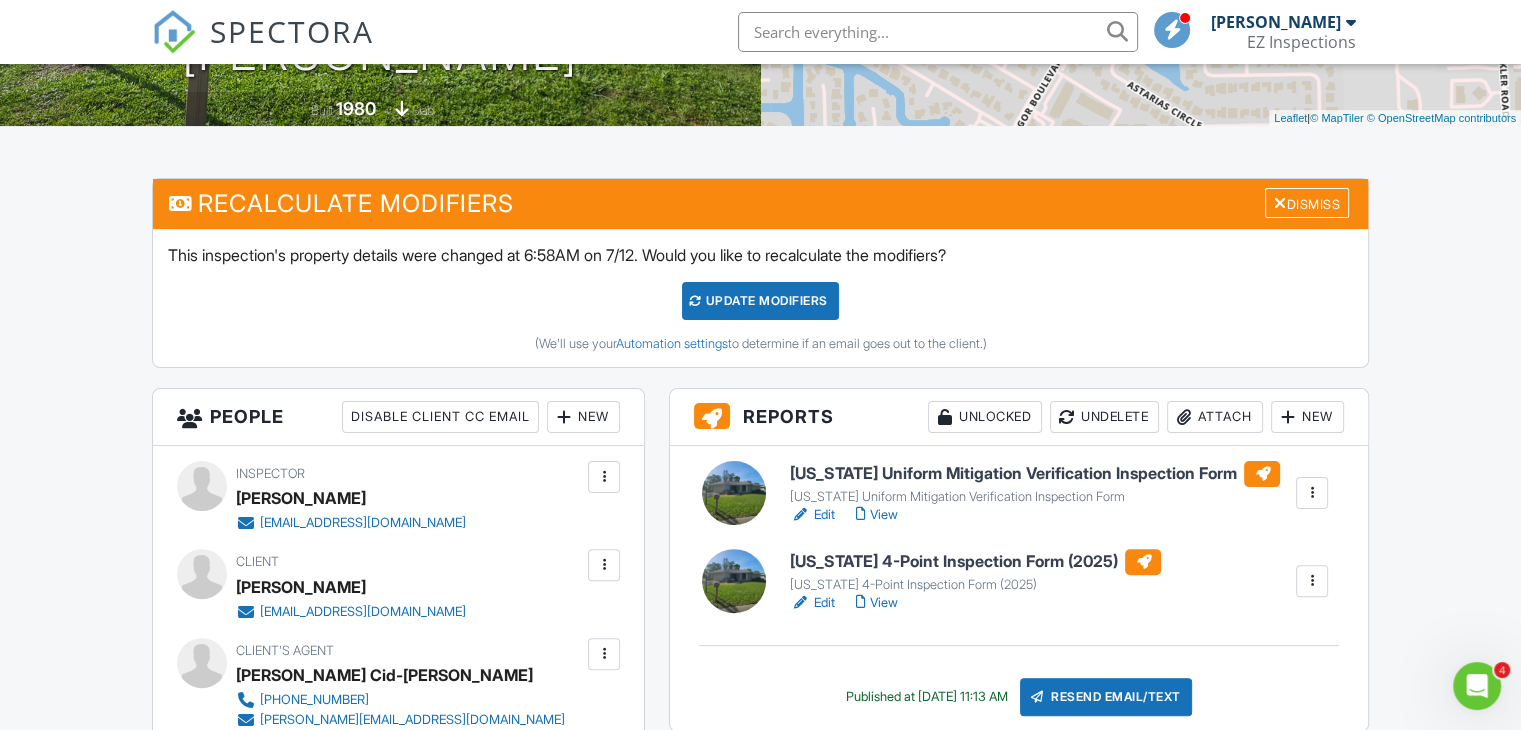 scroll, scrollTop: 460, scrollLeft: 0, axis: vertical 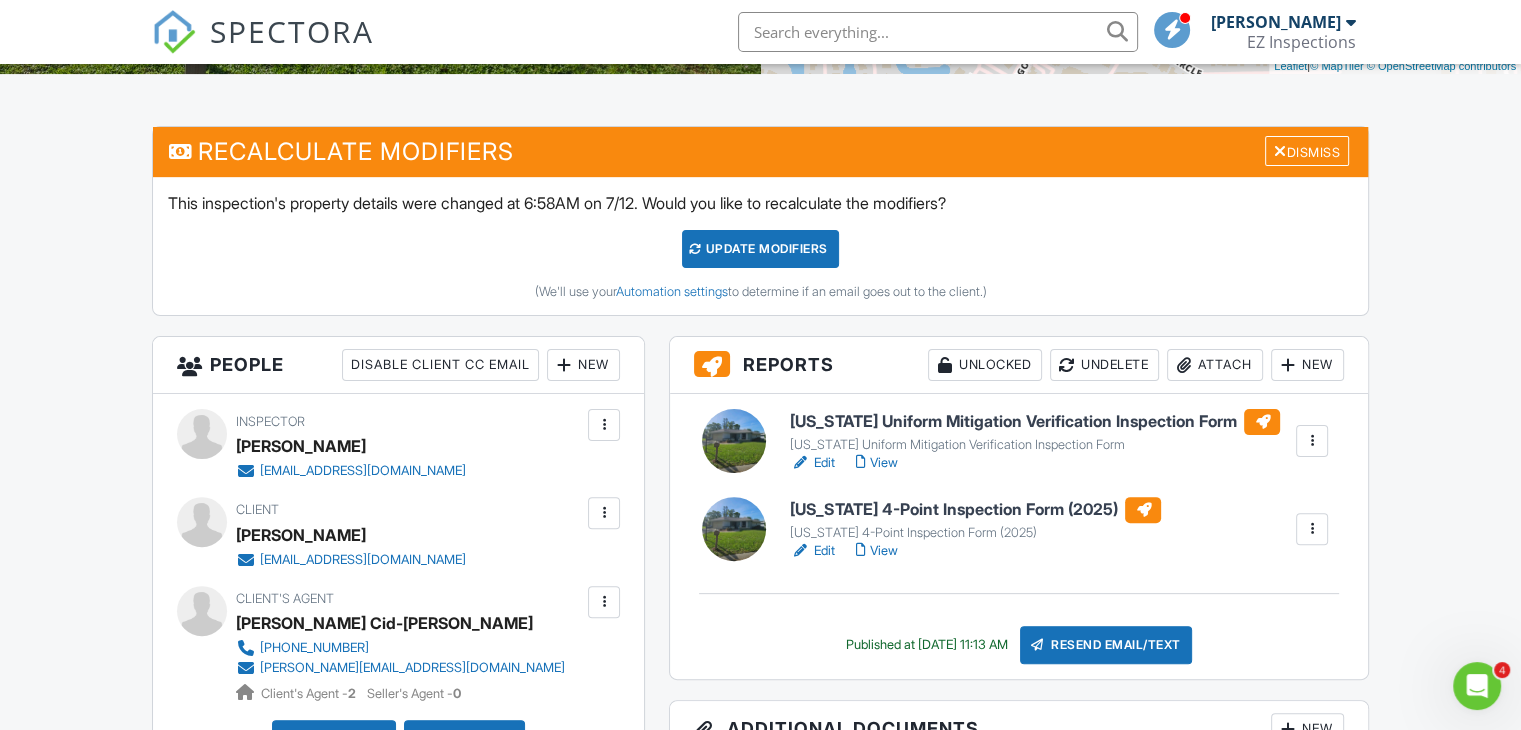 click at bounding box center [1262, 422] 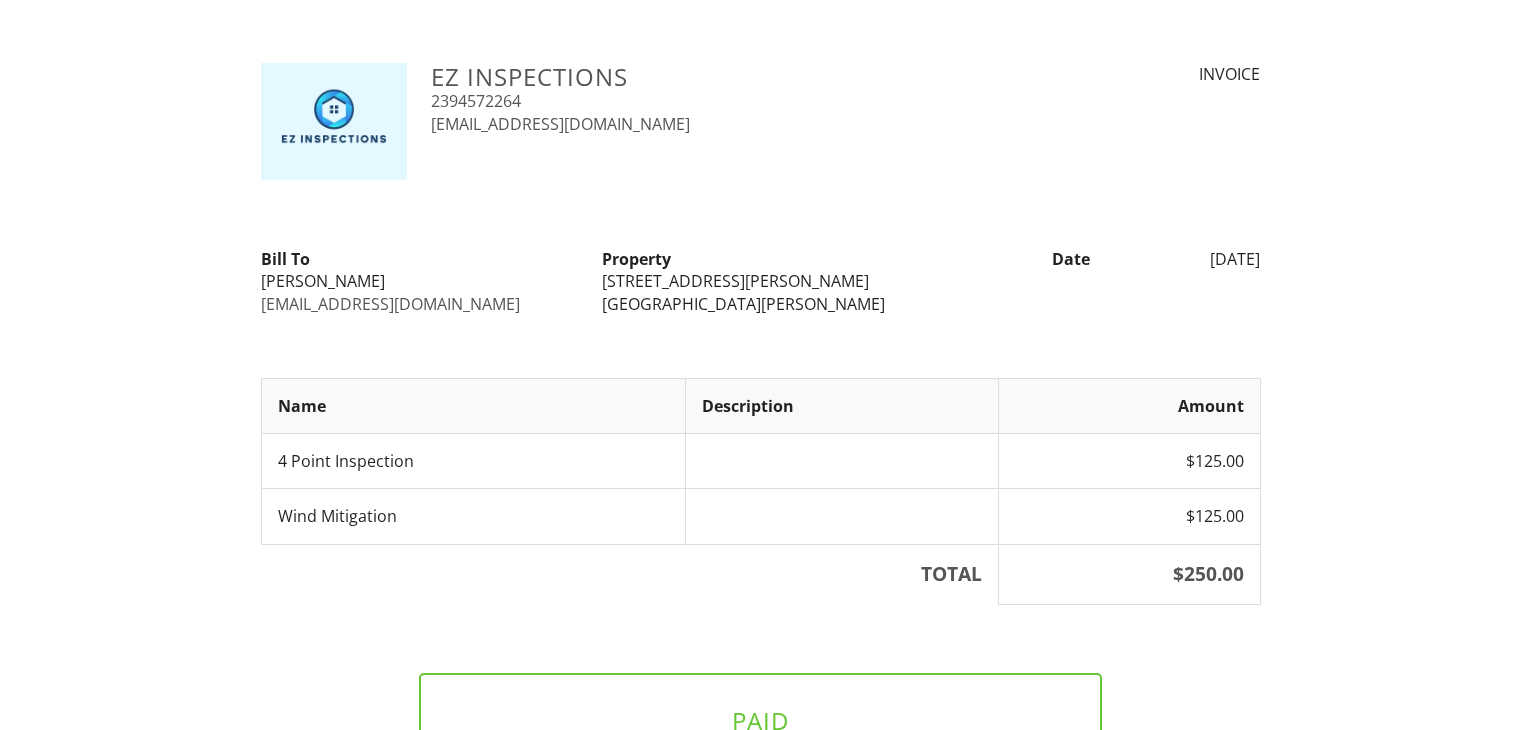 scroll, scrollTop: 0, scrollLeft: 0, axis: both 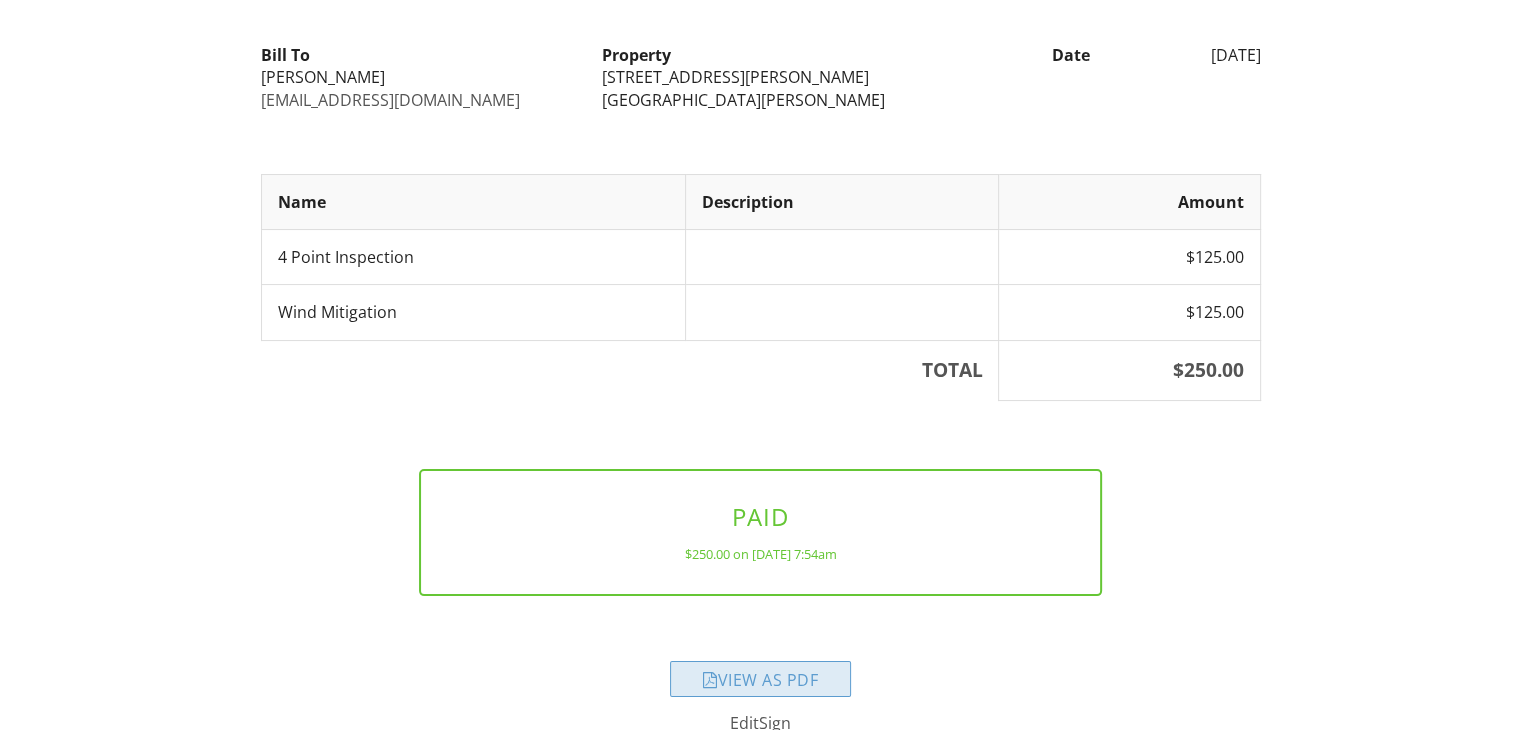 click on "View as PDF" at bounding box center (760, 679) 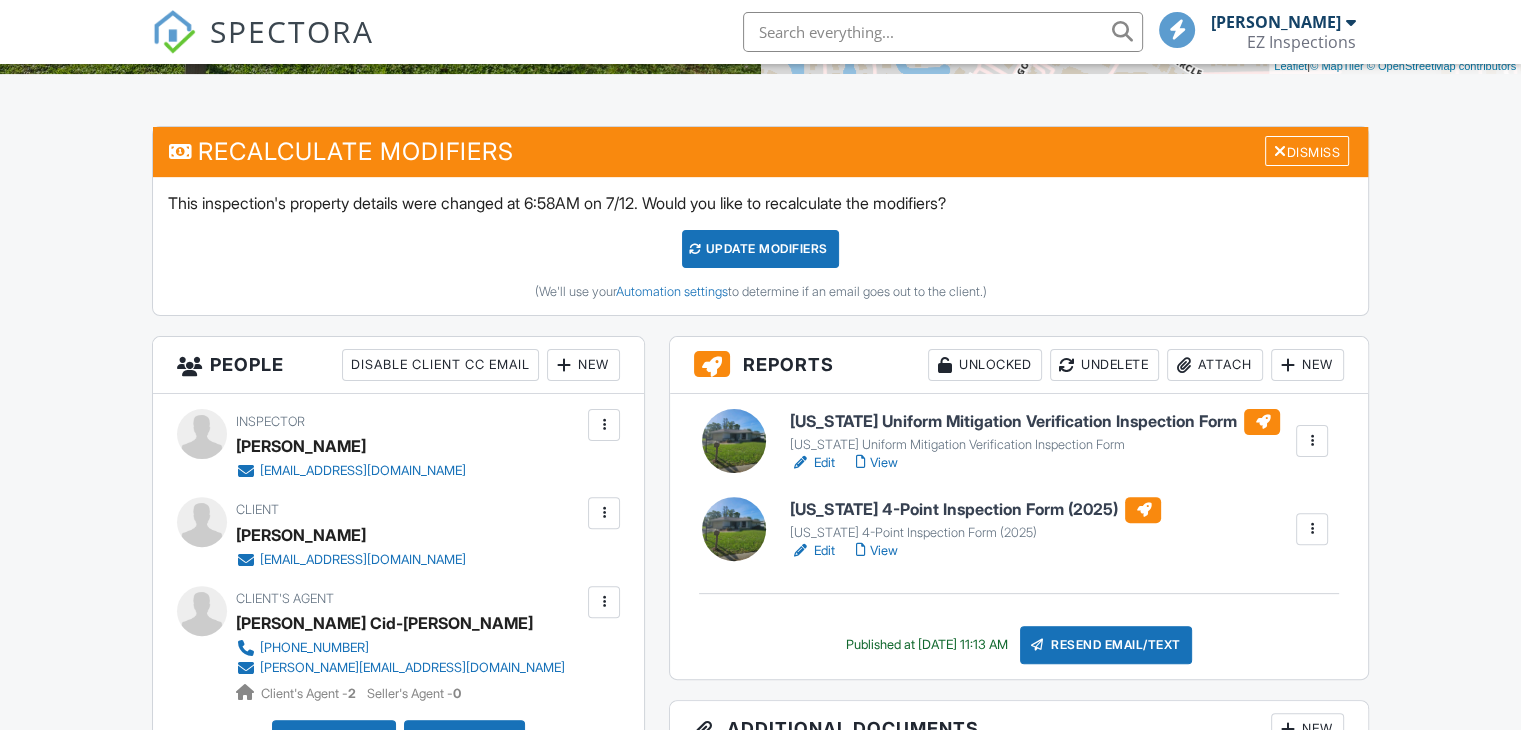 scroll, scrollTop: 460, scrollLeft: 0, axis: vertical 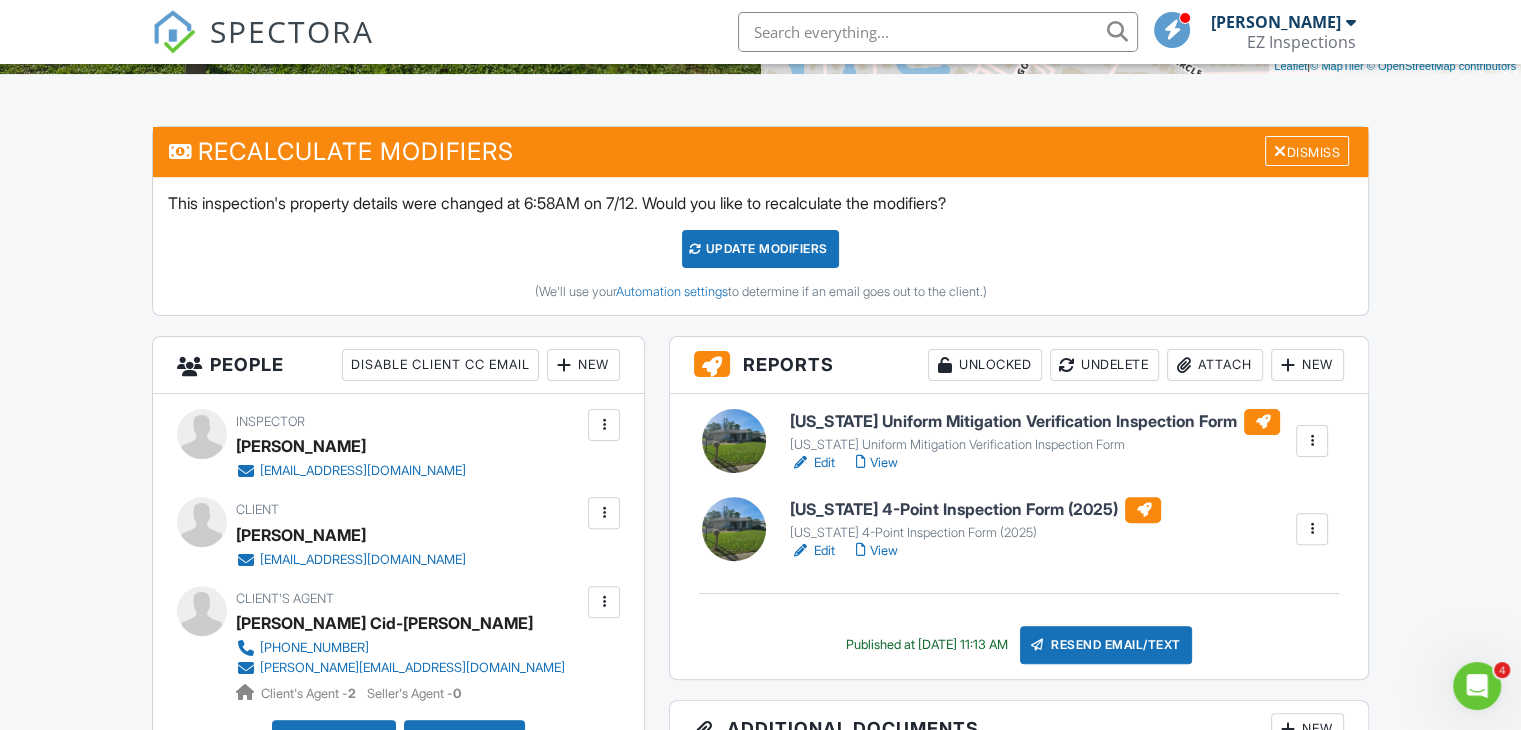 click at bounding box center (1312, 441) 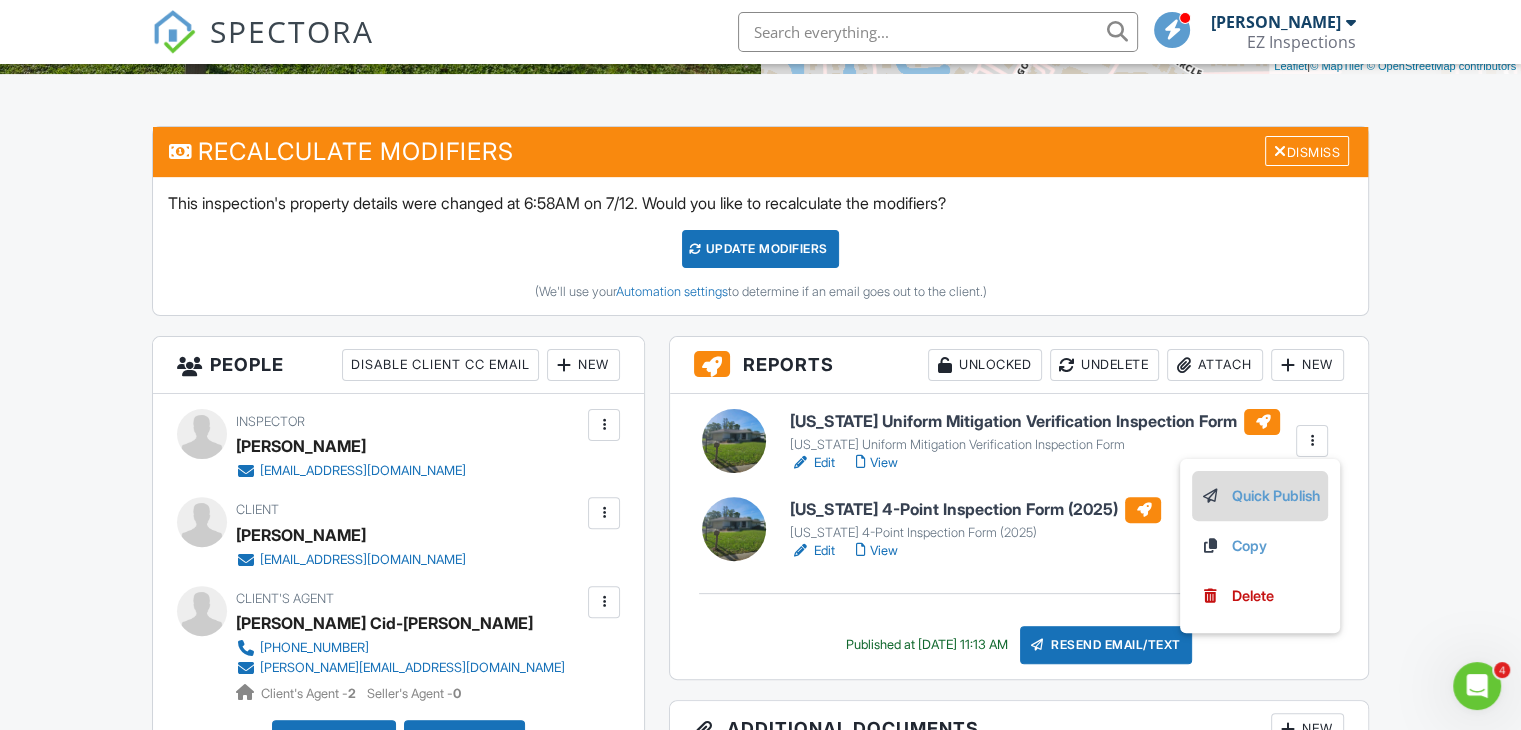 click on "Quick Publish" at bounding box center [1260, 496] 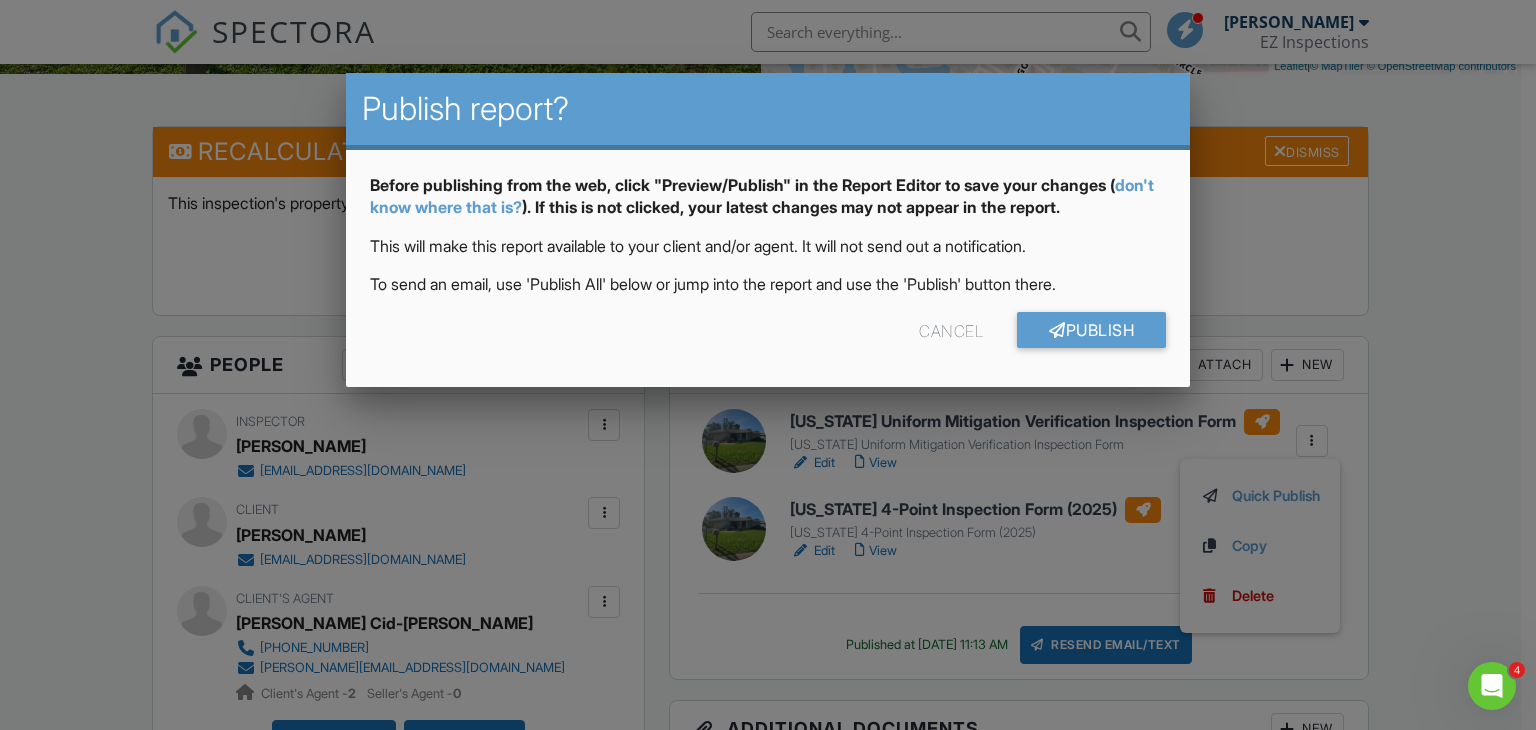 click on "Cancel" at bounding box center (951, 330) 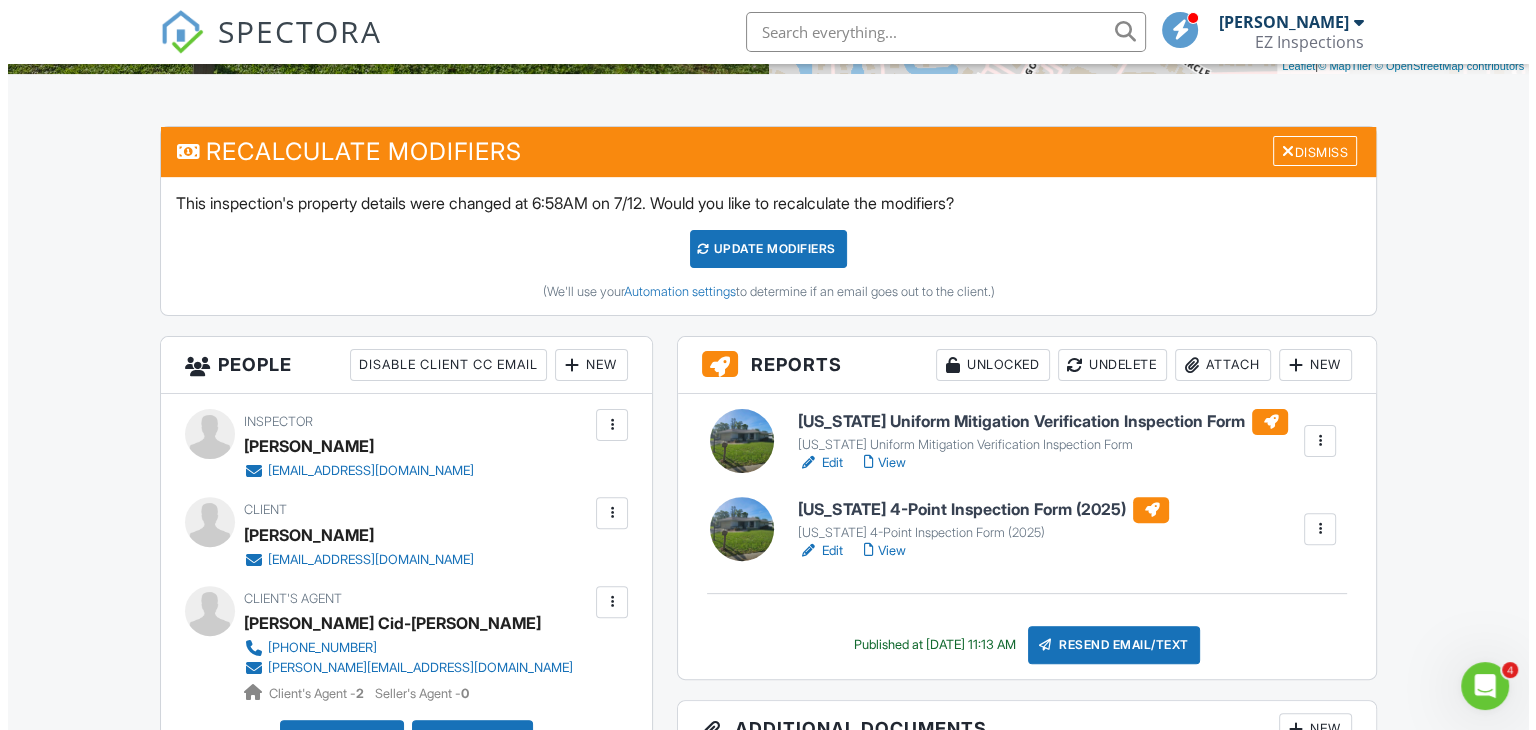 scroll, scrollTop: 648, scrollLeft: 0, axis: vertical 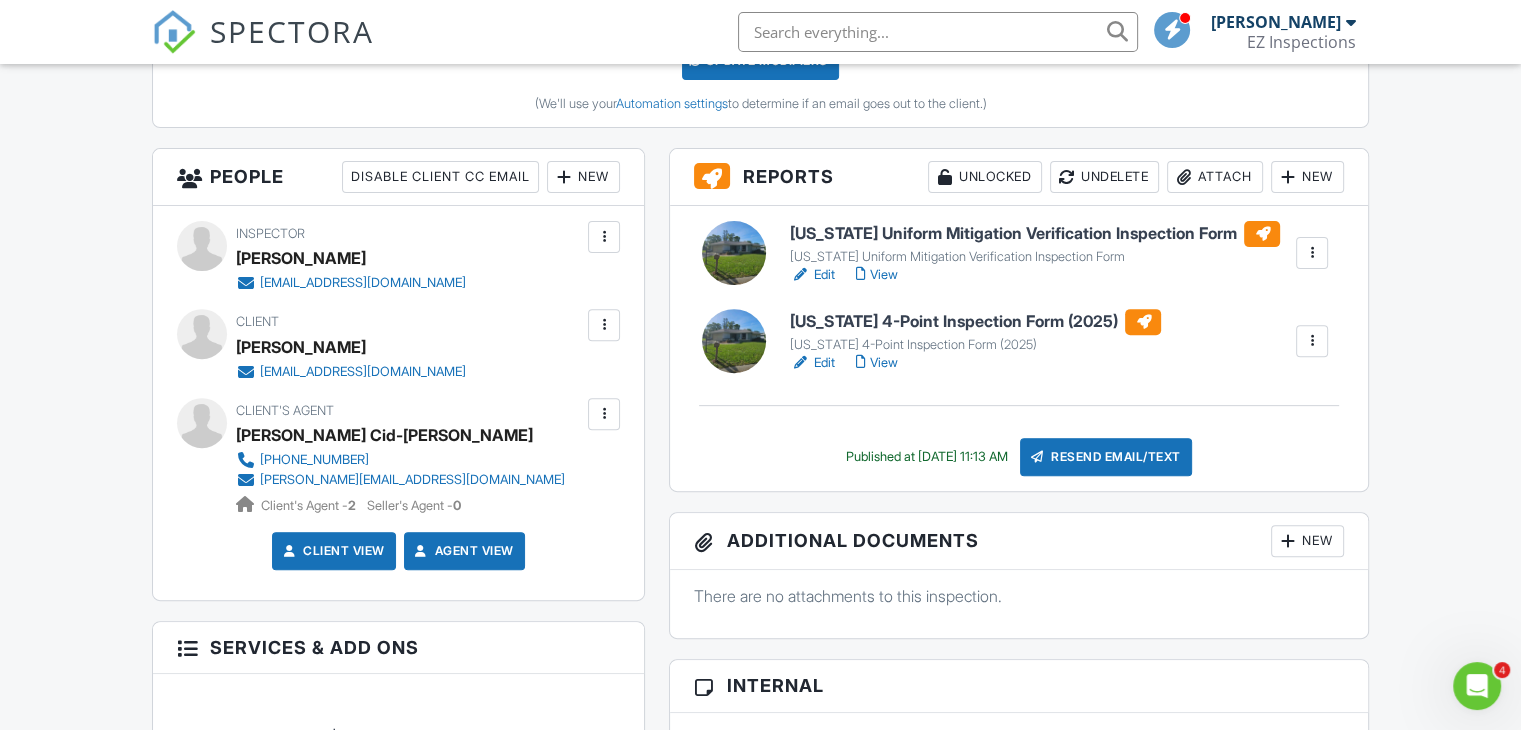 click on "Resend Email/Text" at bounding box center [1106, 457] 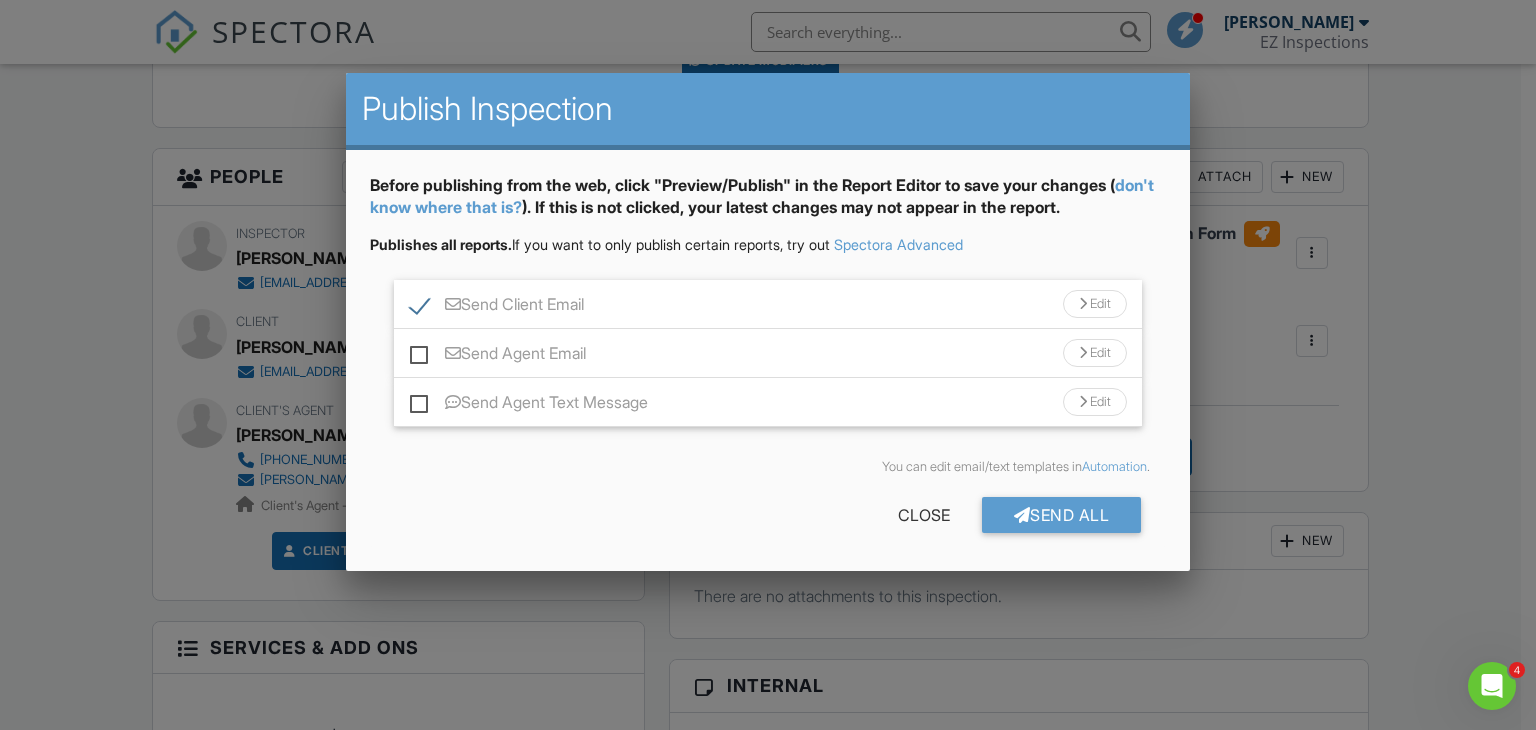 click on "Send Agent Email
Edit" at bounding box center [768, 353] 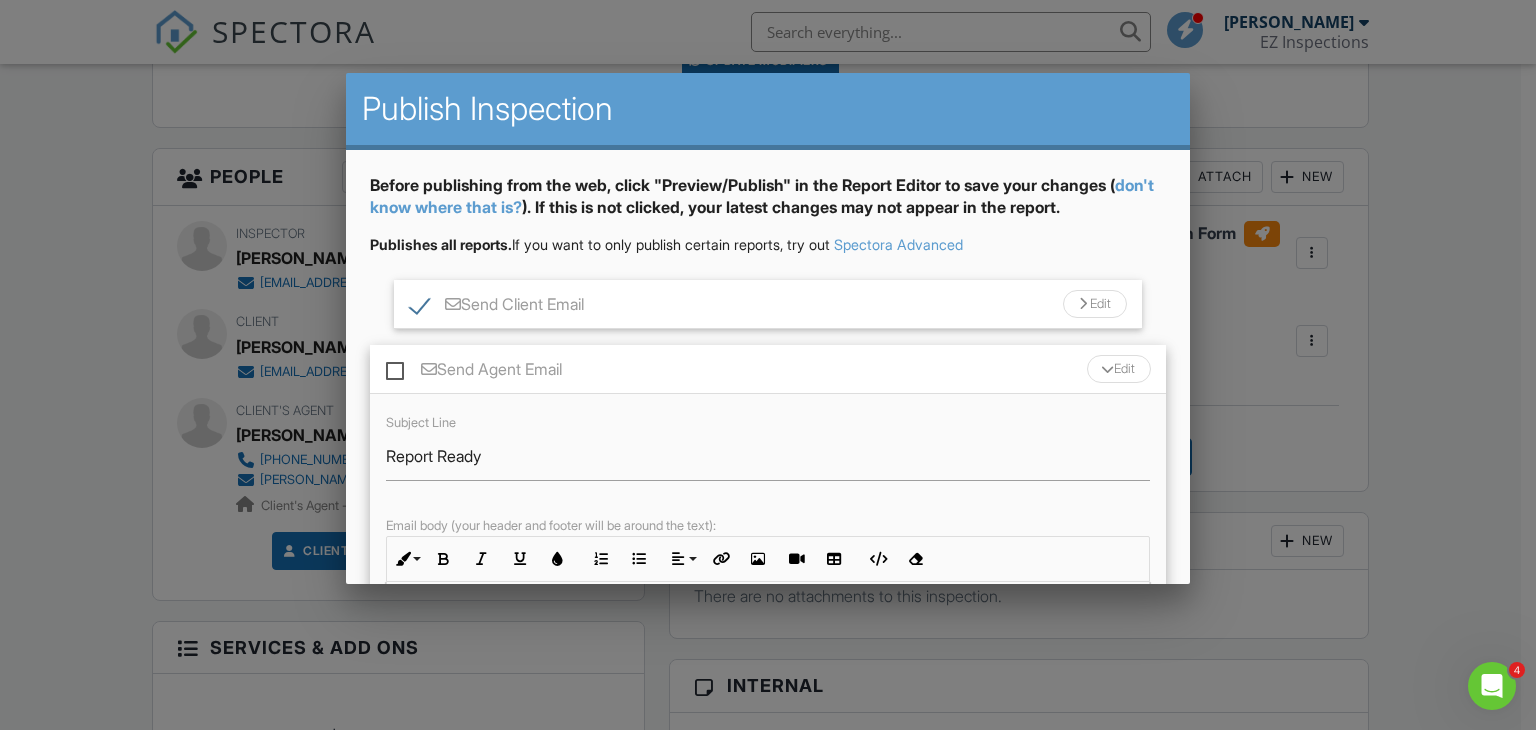 click on "Send Agent Email
Edit" at bounding box center [768, 369] 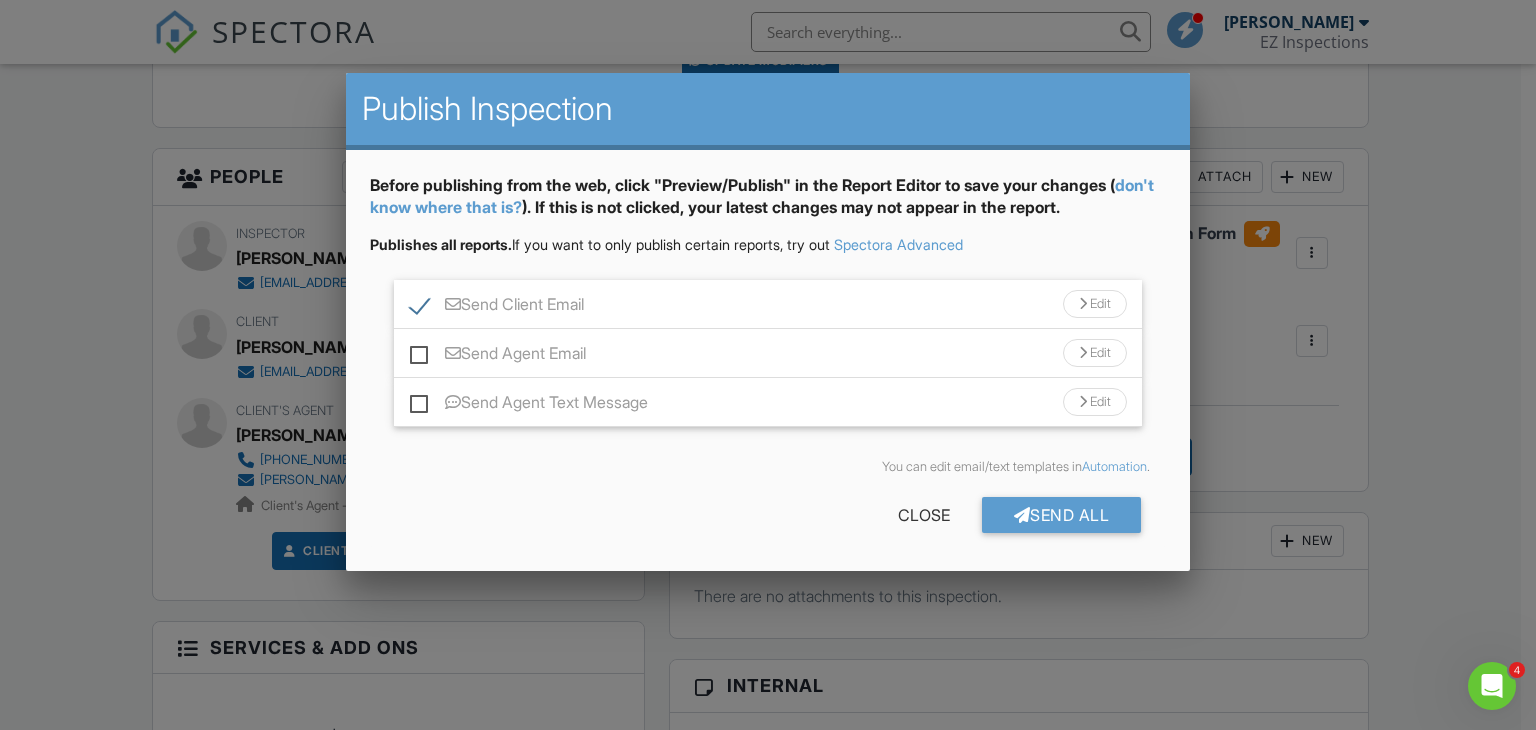click on "Send Agent Email" at bounding box center [498, 356] 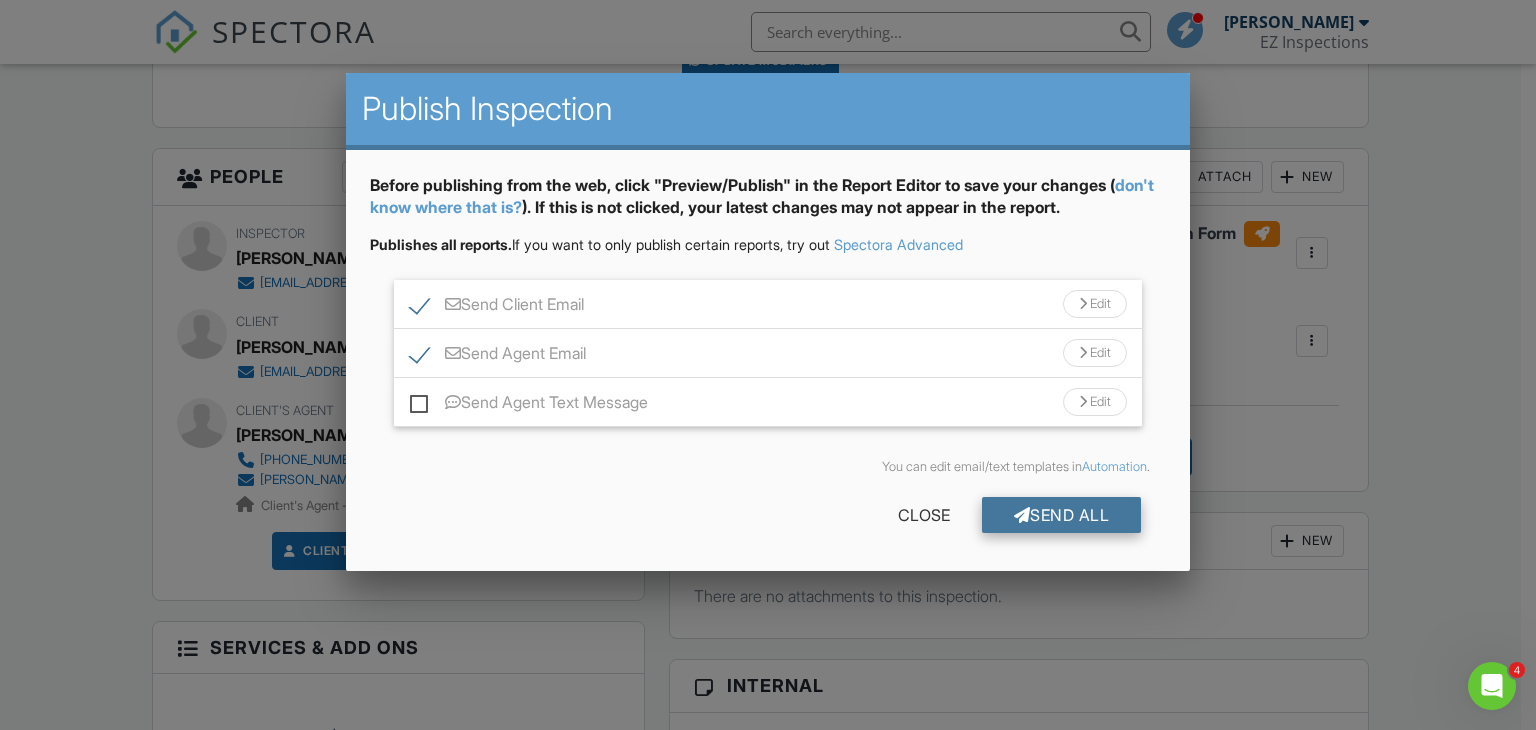click on "Send All" at bounding box center [1062, 515] 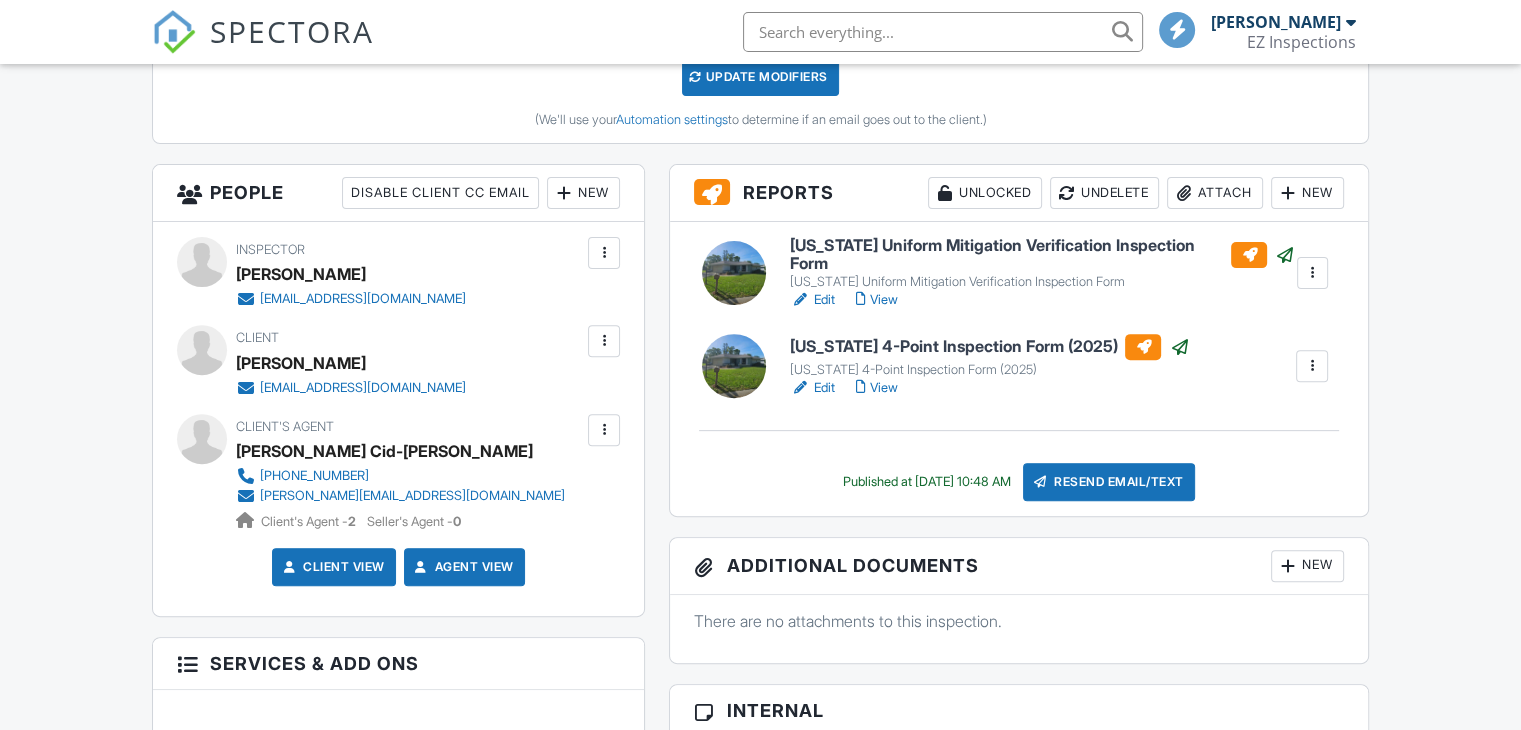 scroll, scrollTop: 632, scrollLeft: 0, axis: vertical 